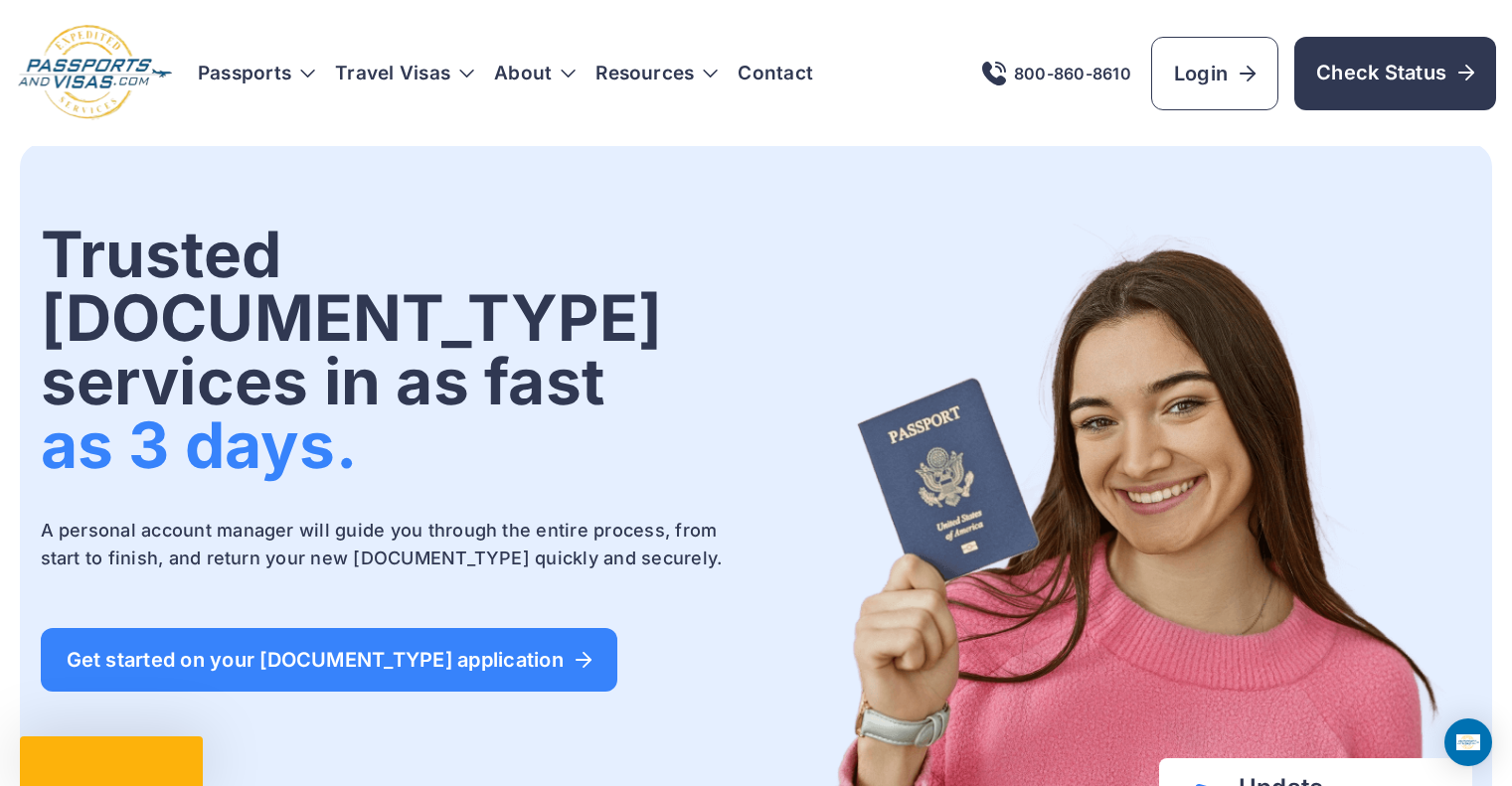 scroll, scrollTop: 0, scrollLeft: 0, axis: both 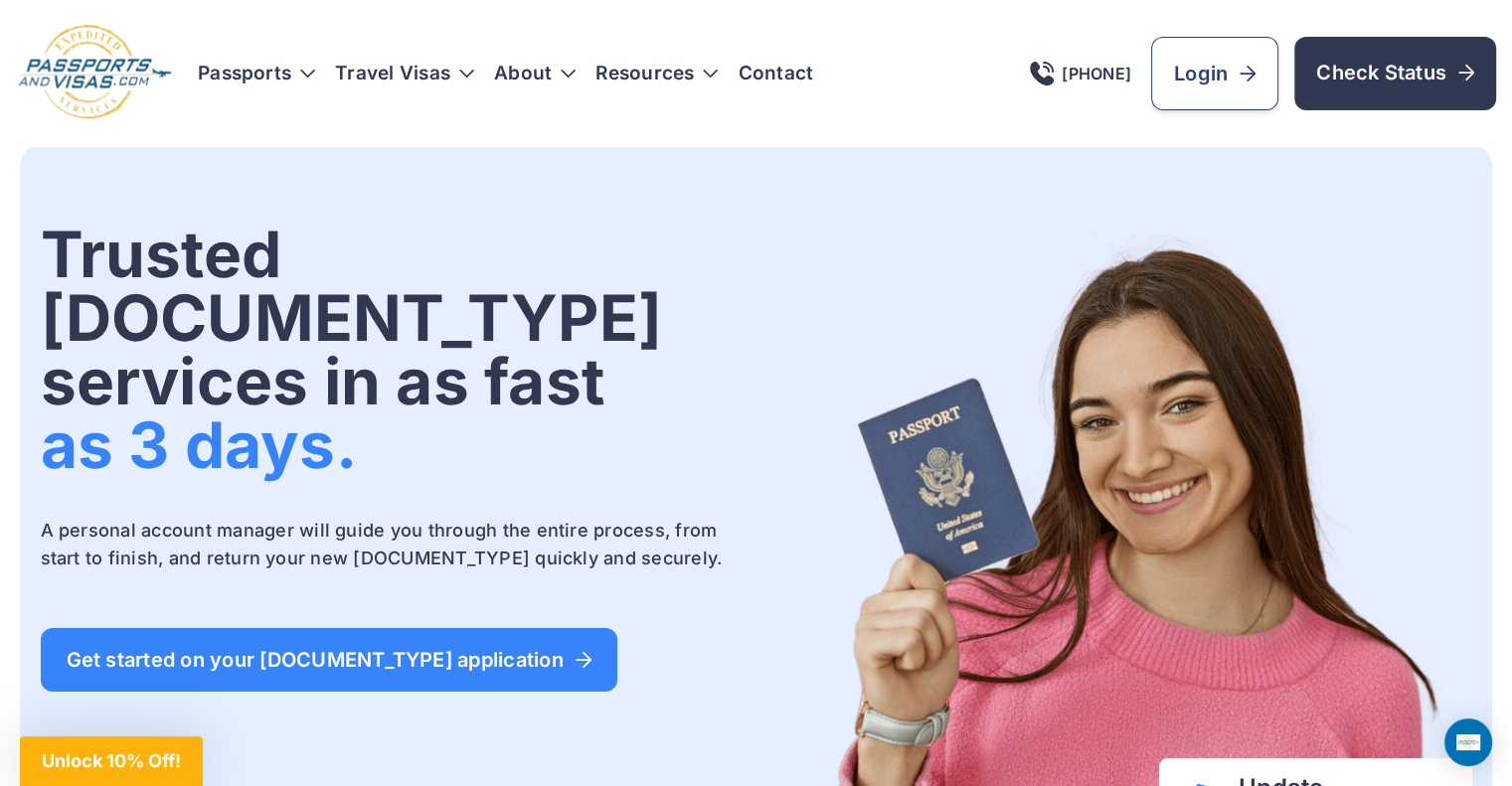 click on "Login" at bounding box center (1215, 74) 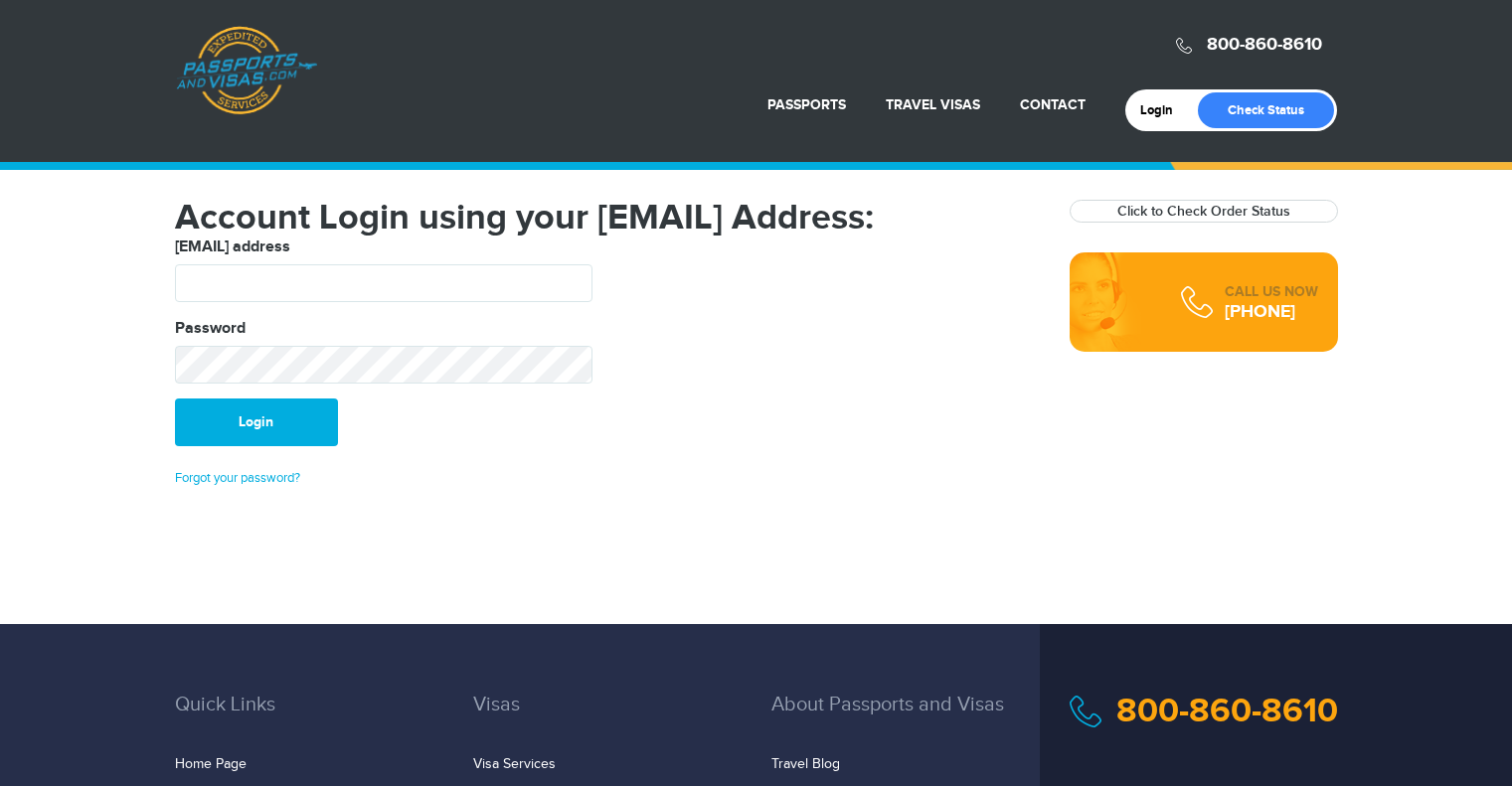 scroll, scrollTop: 0, scrollLeft: 0, axis: both 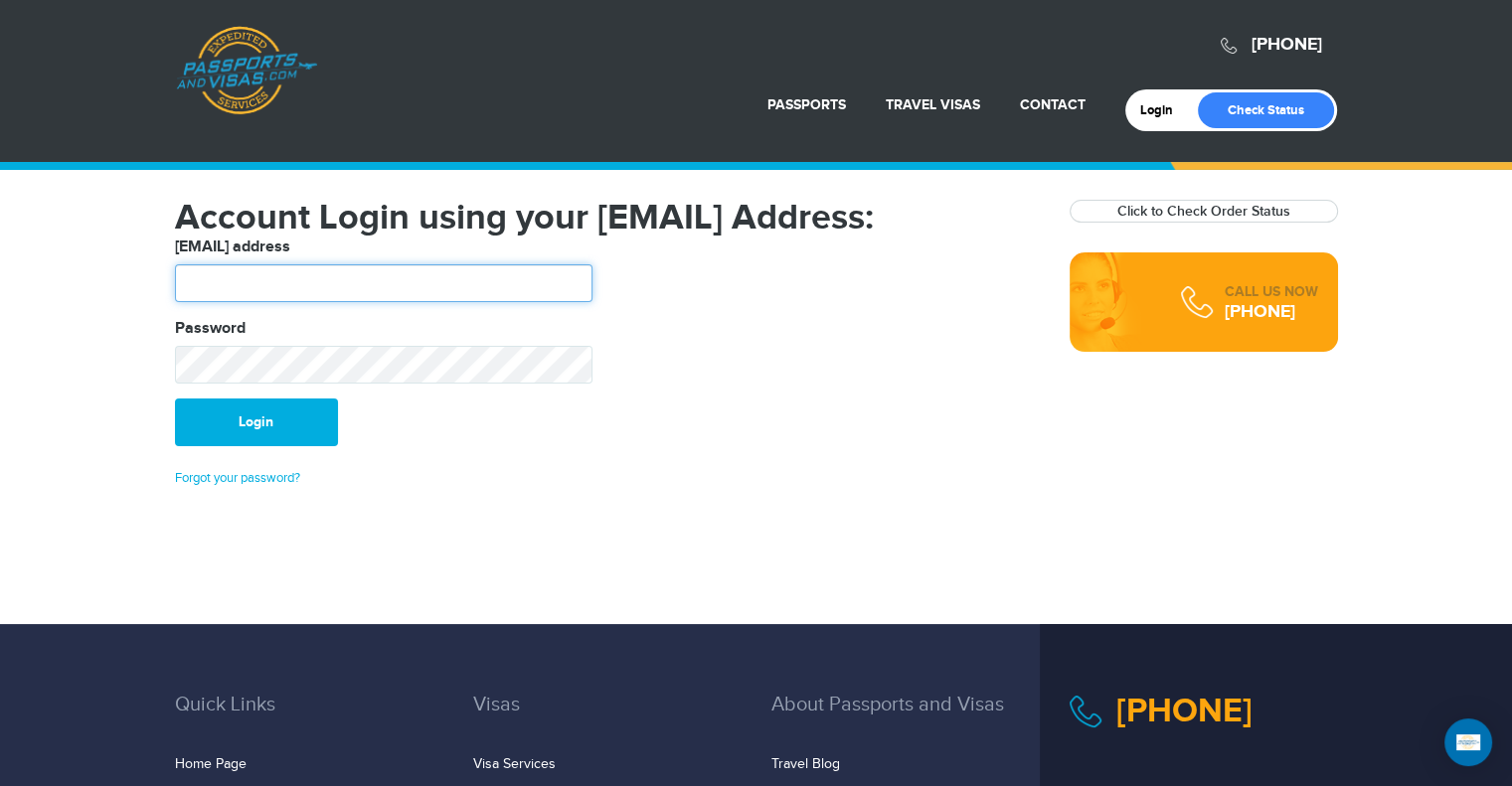 click at bounding box center (384, 283) 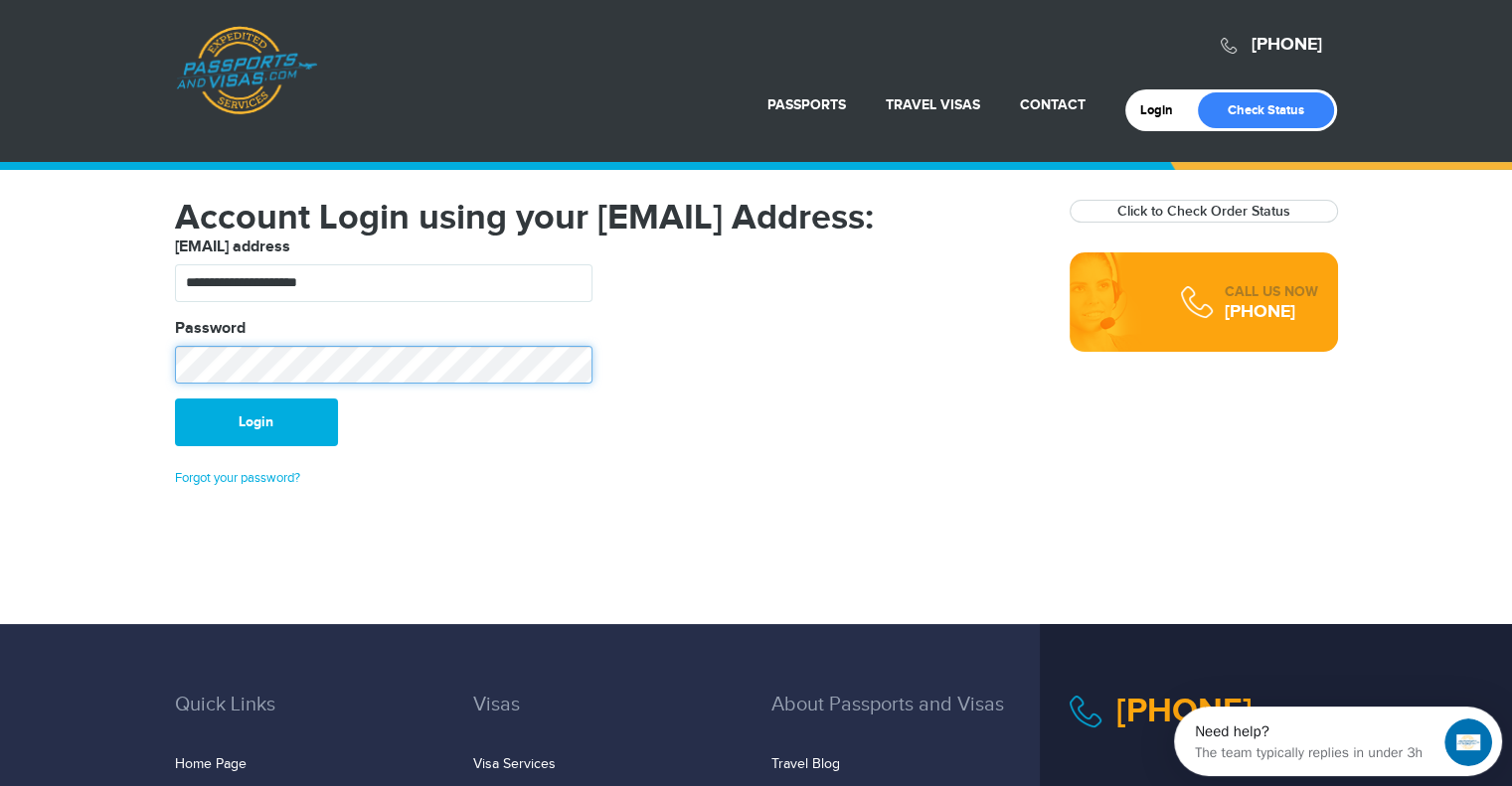 scroll, scrollTop: 0, scrollLeft: 0, axis: both 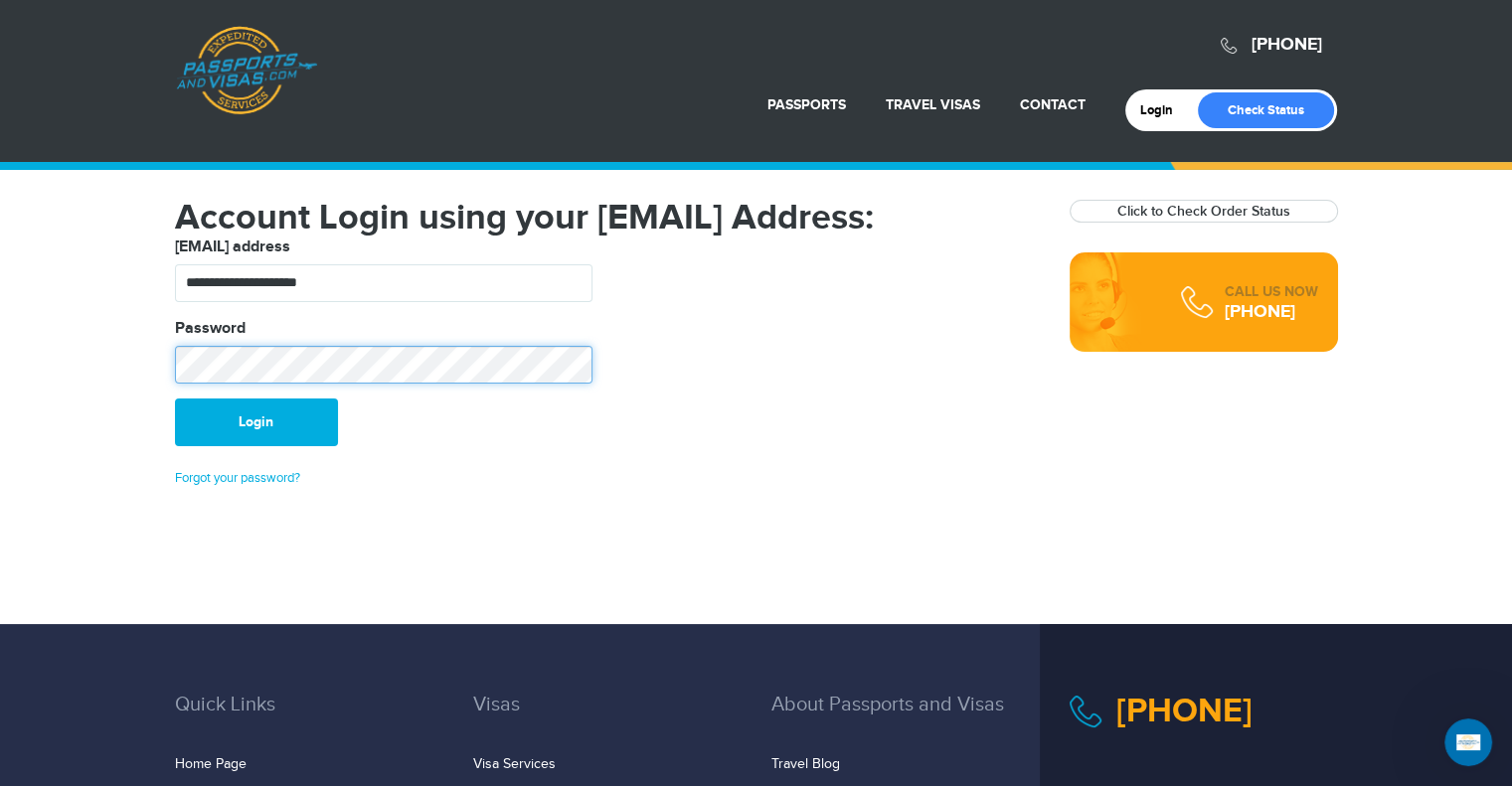 click on "Login" at bounding box center (256, 422) 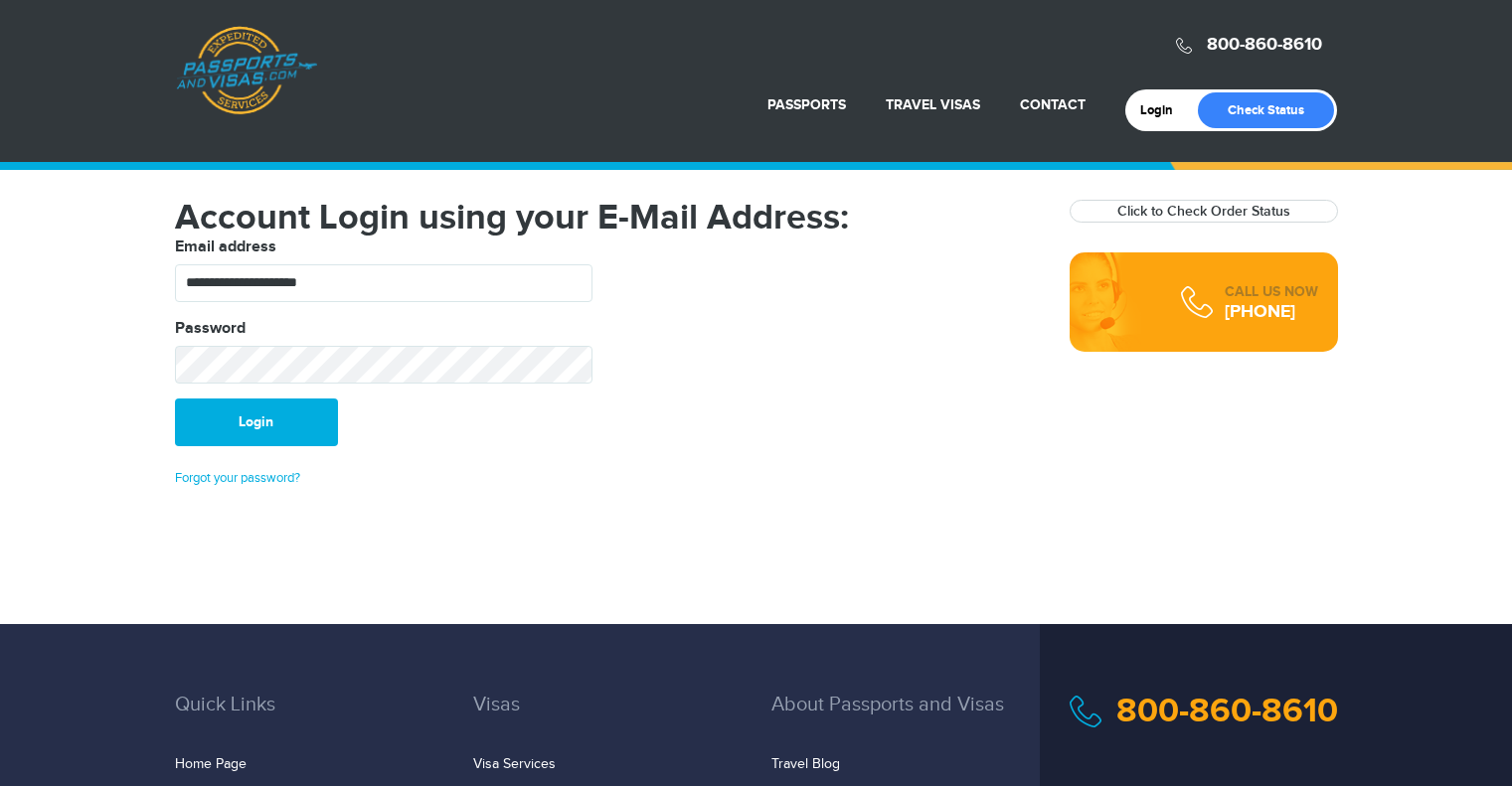 scroll, scrollTop: 0, scrollLeft: 0, axis: both 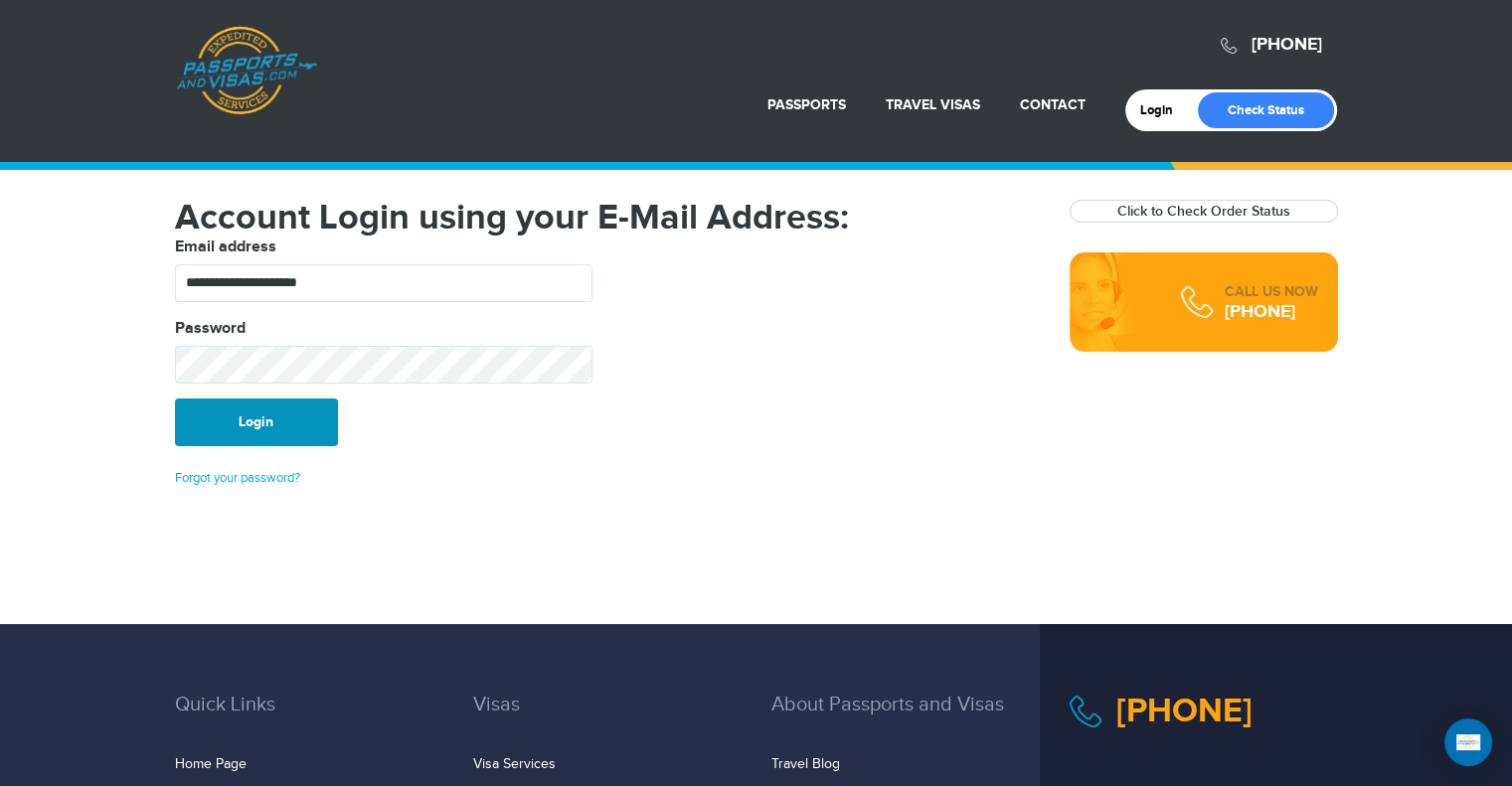 click on "Login" at bounding box center [256, 422] 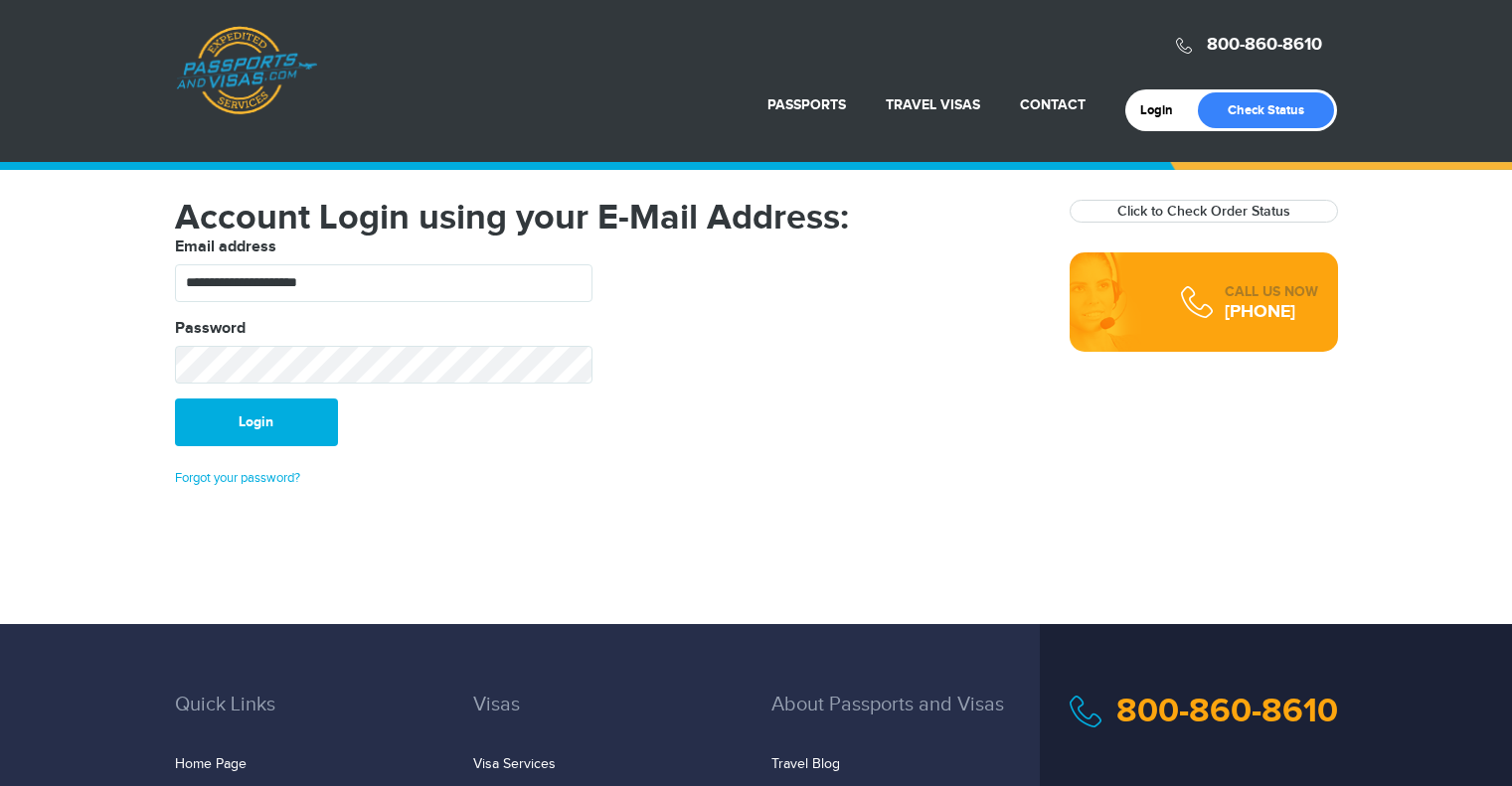 scroll, scrollTop: 0, scrollLeft: 0, axis: both 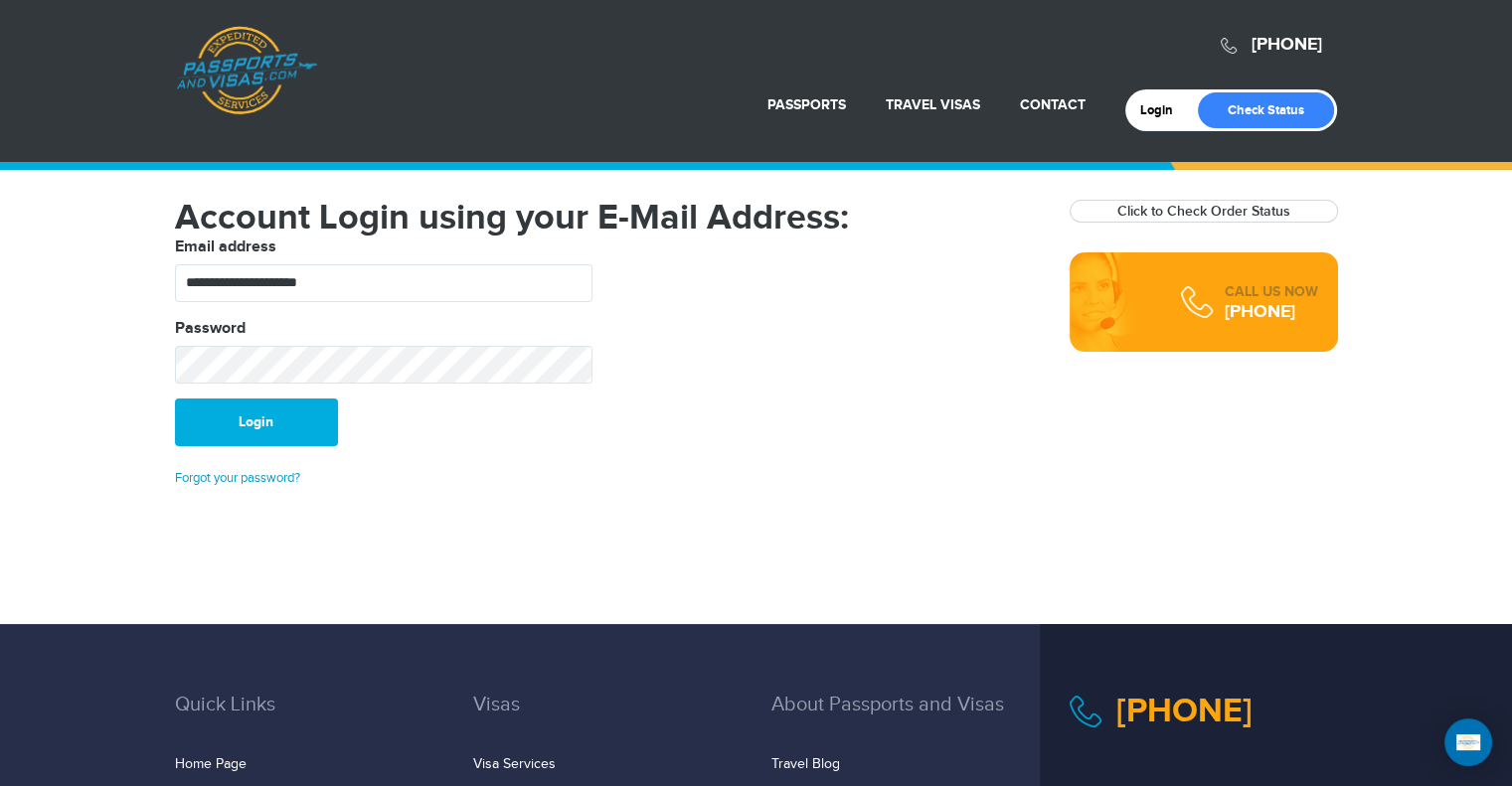 click on "Forgot your password?" at bounding box center (238, 478) 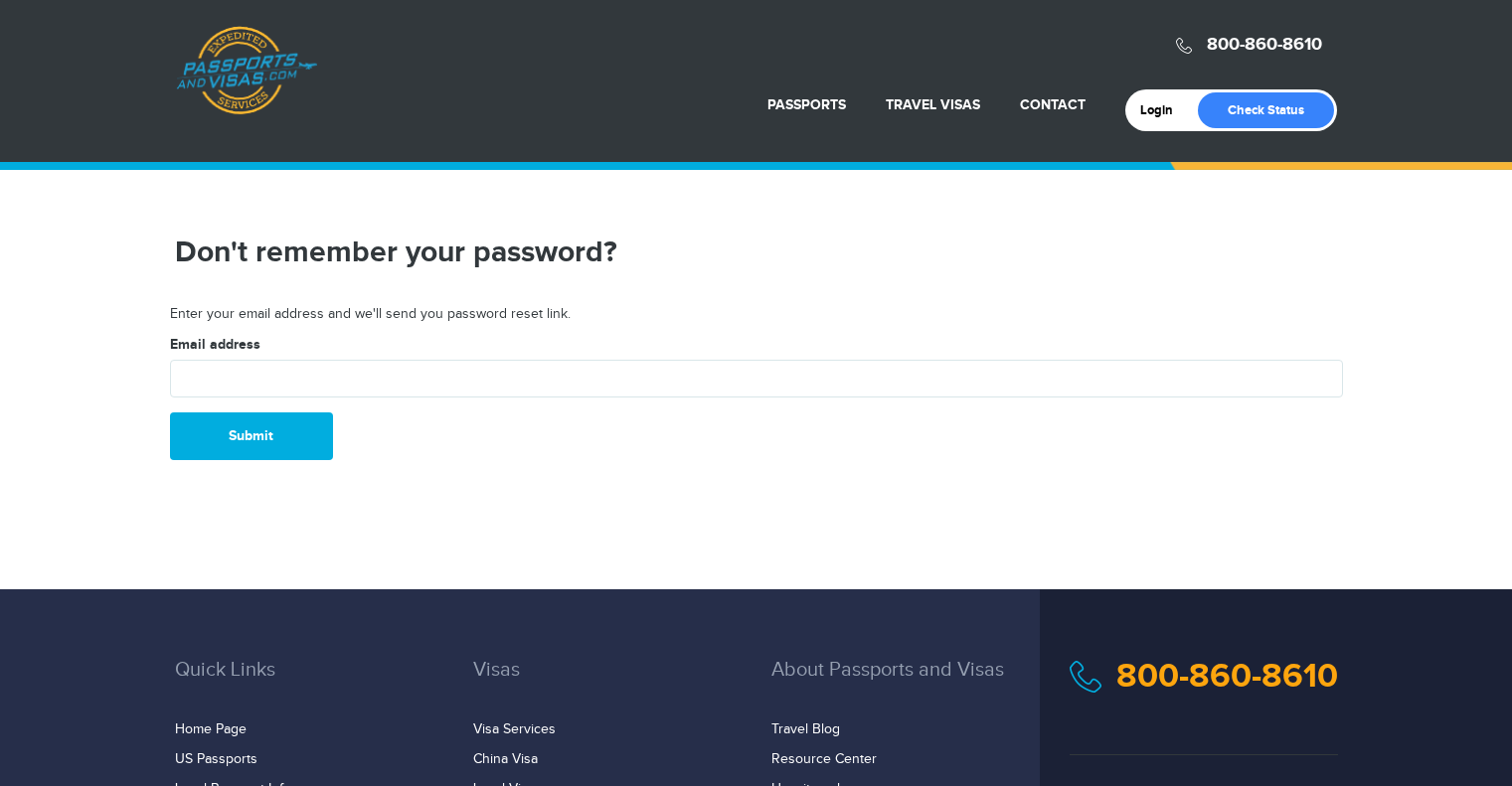 scroll, scrollTop: 0, scrollLeft: 0, axis: both 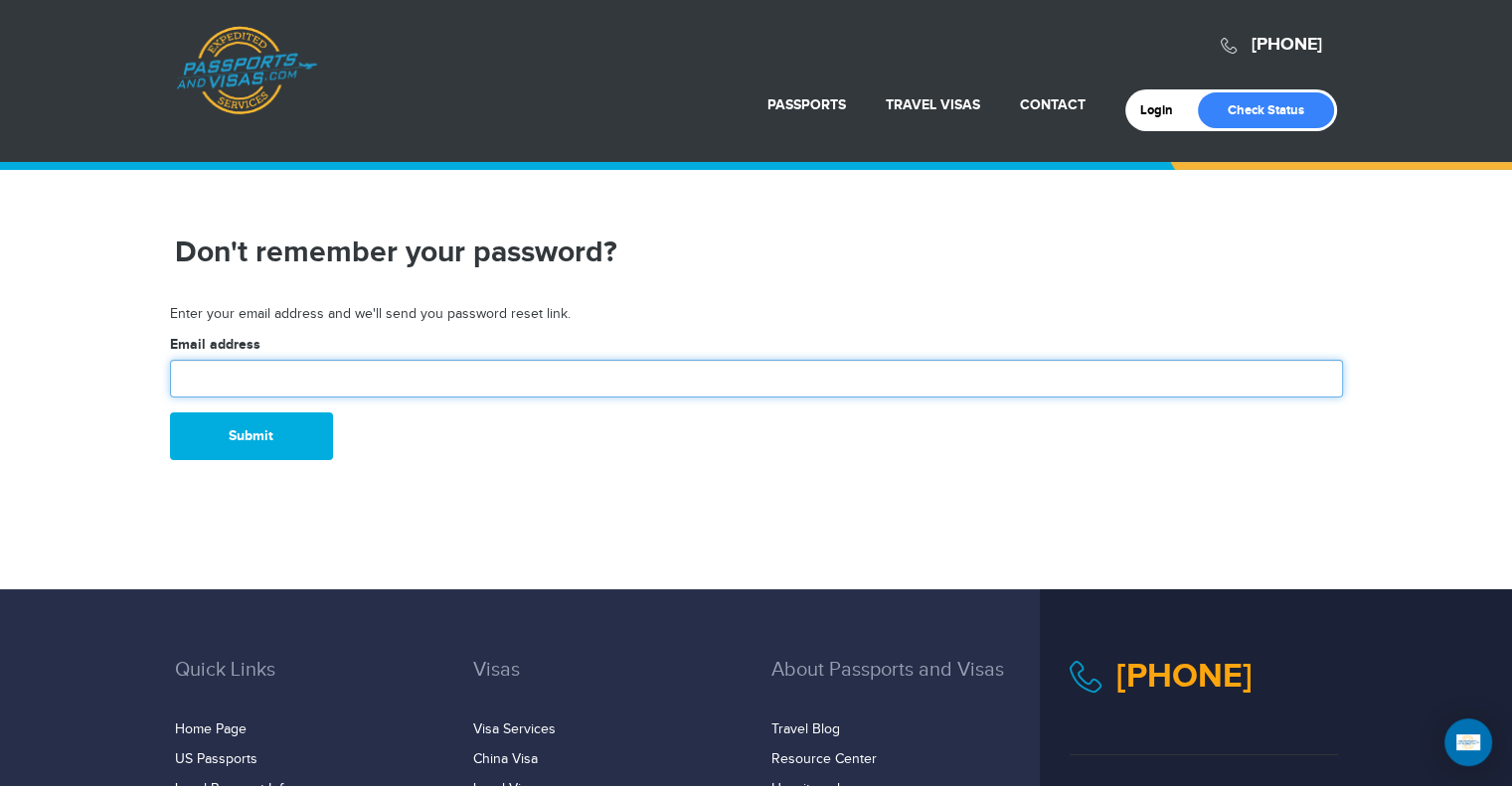 click at bounding box center [756, 379] 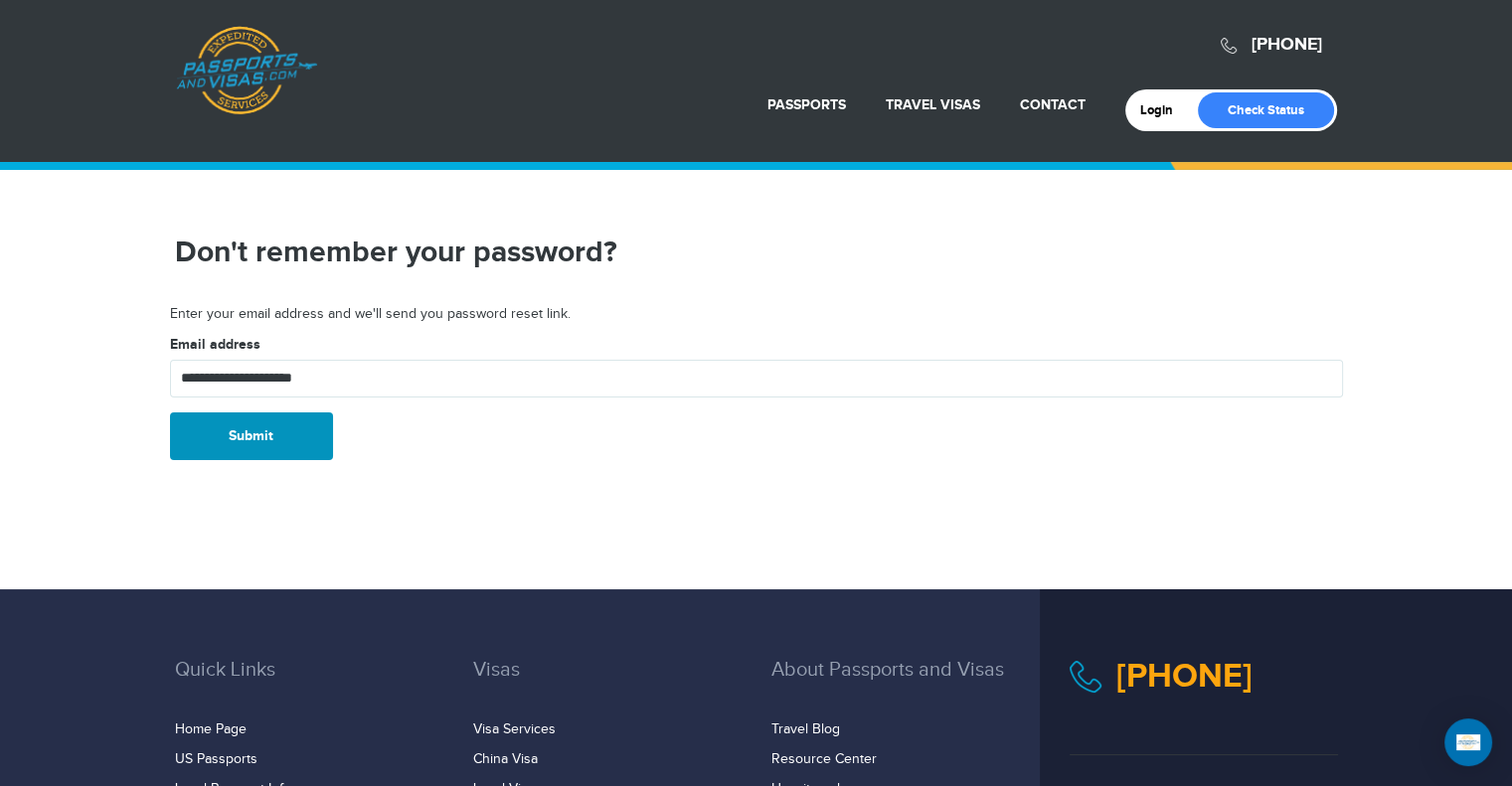 click on "Submit" at bounding box center [252, 436] 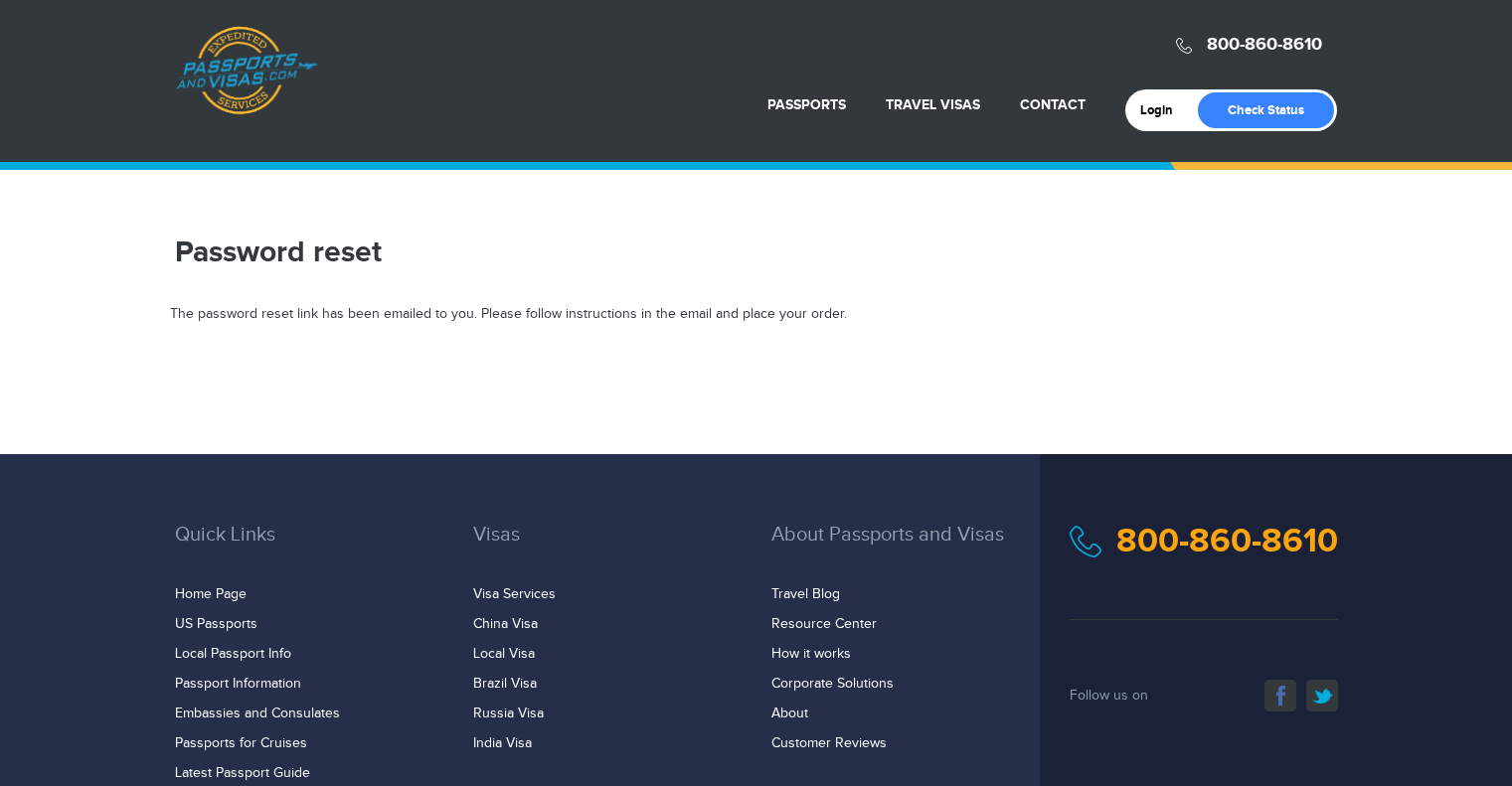 scroll, scrollTop: 0, scrollLeft: 0, axis: both 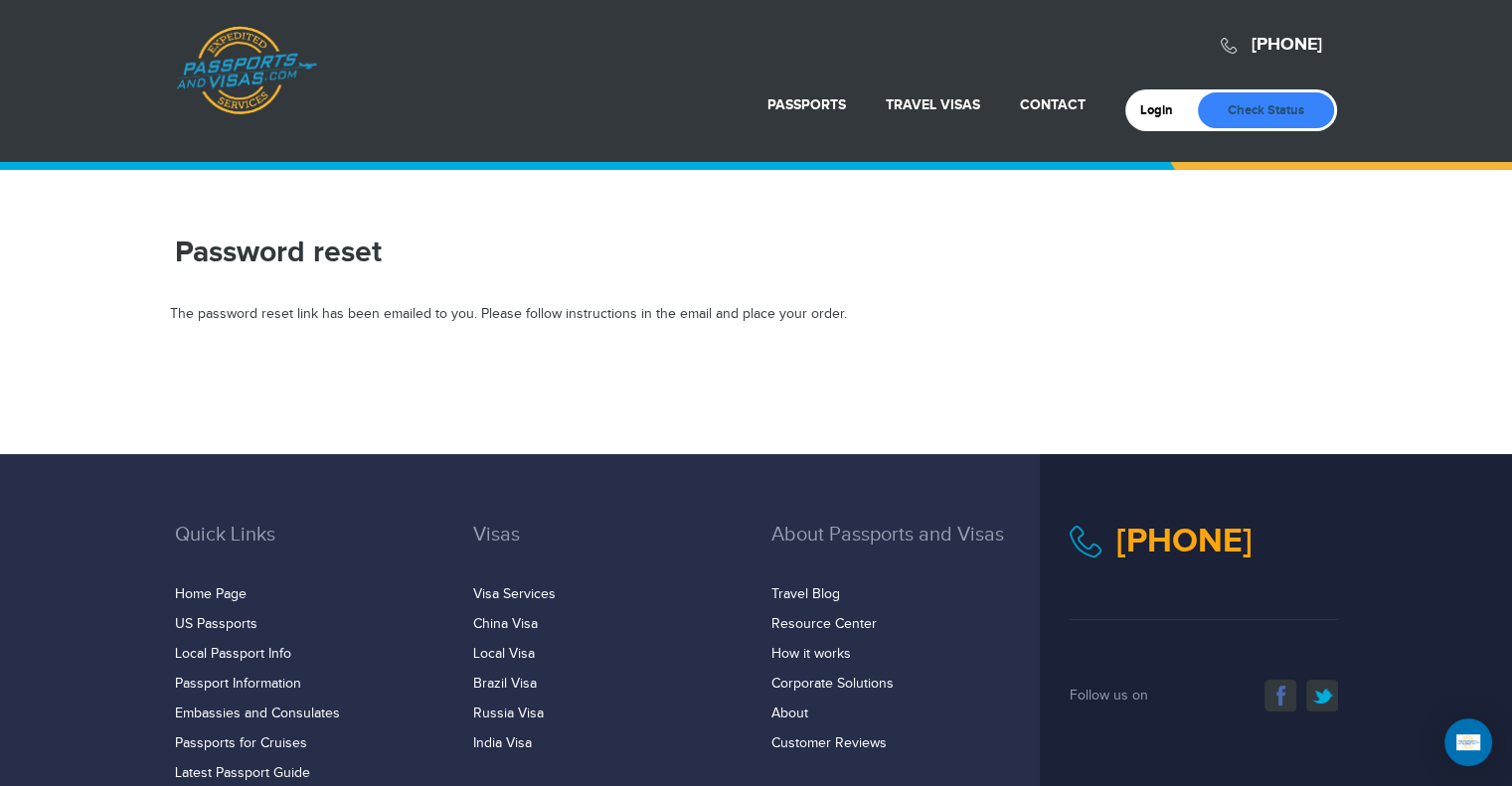 click on "Check Status" at bounding box center [1265, 110] 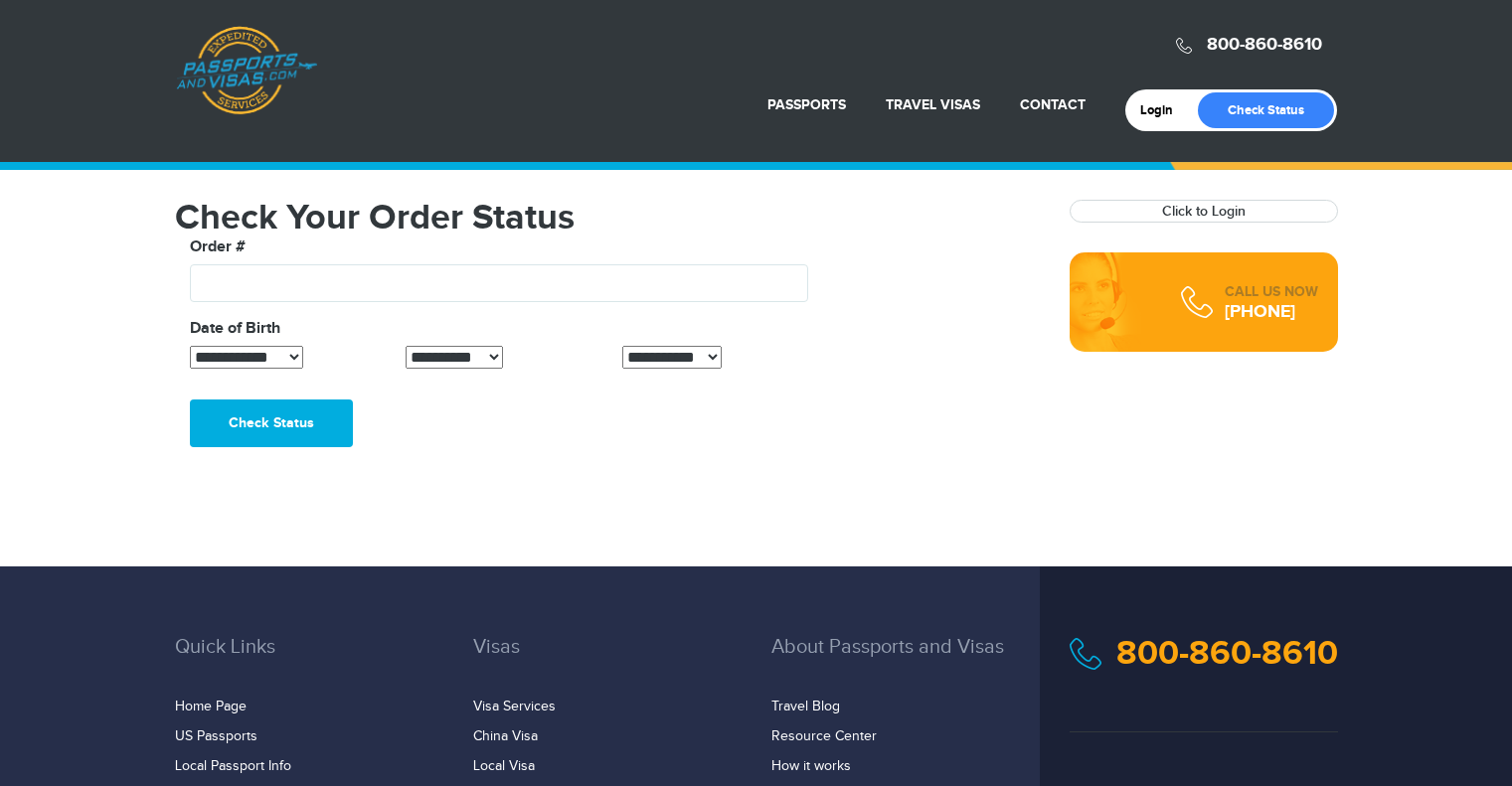 scroll, scrollTop: 0, scrollLeft: 0, axis: both 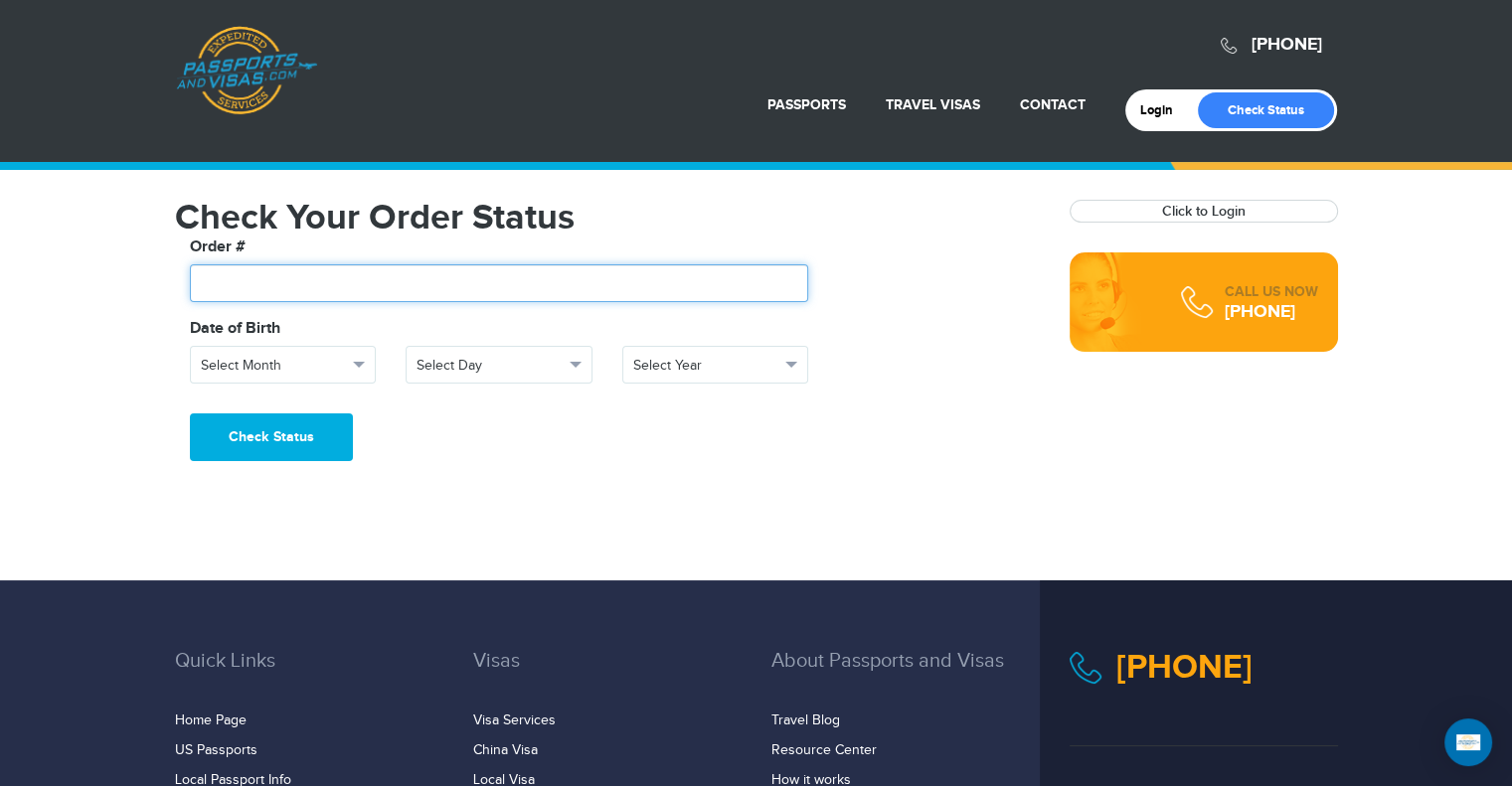 click at bounding box center (499, 283) 